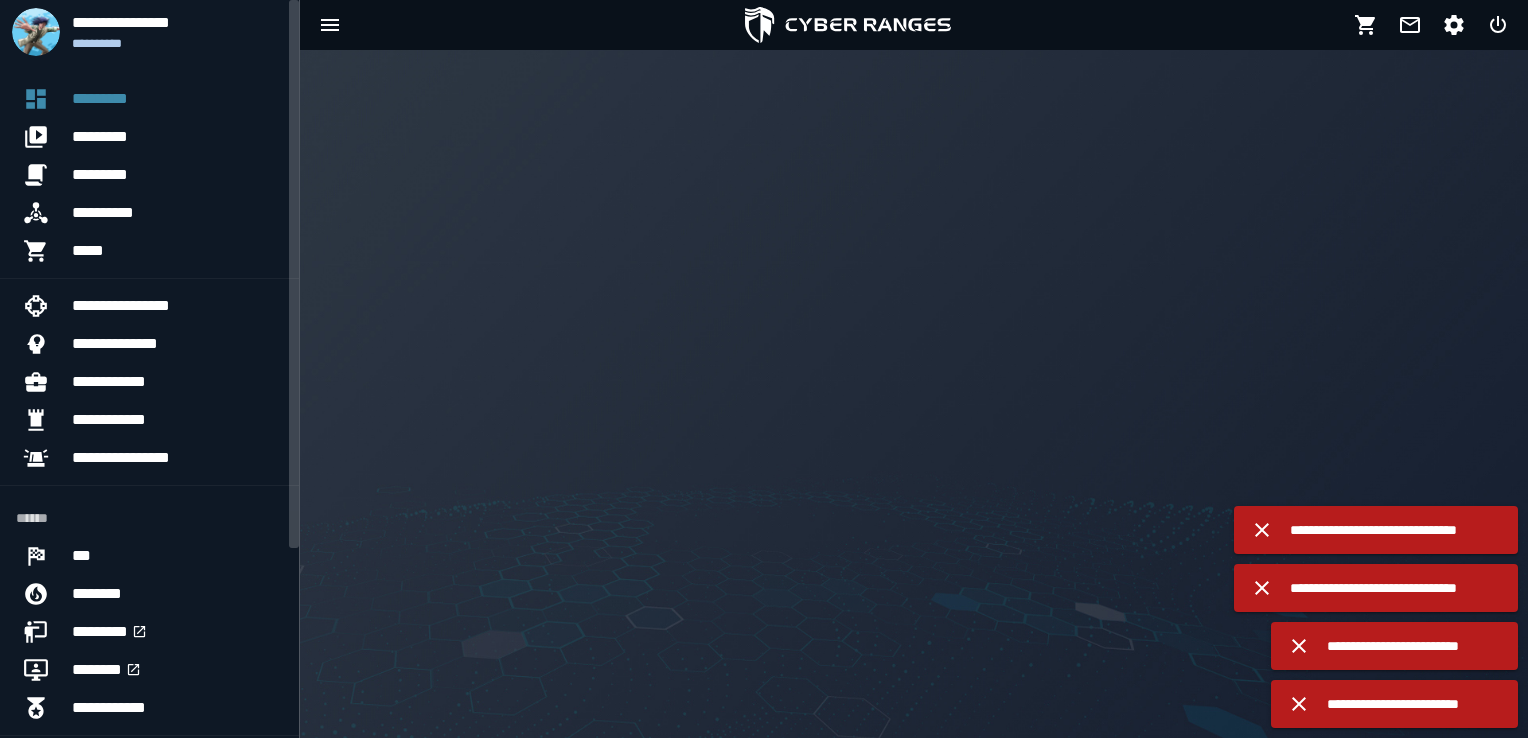 scroll, scrollTop: 0, scrollLeft: 0, axis: both 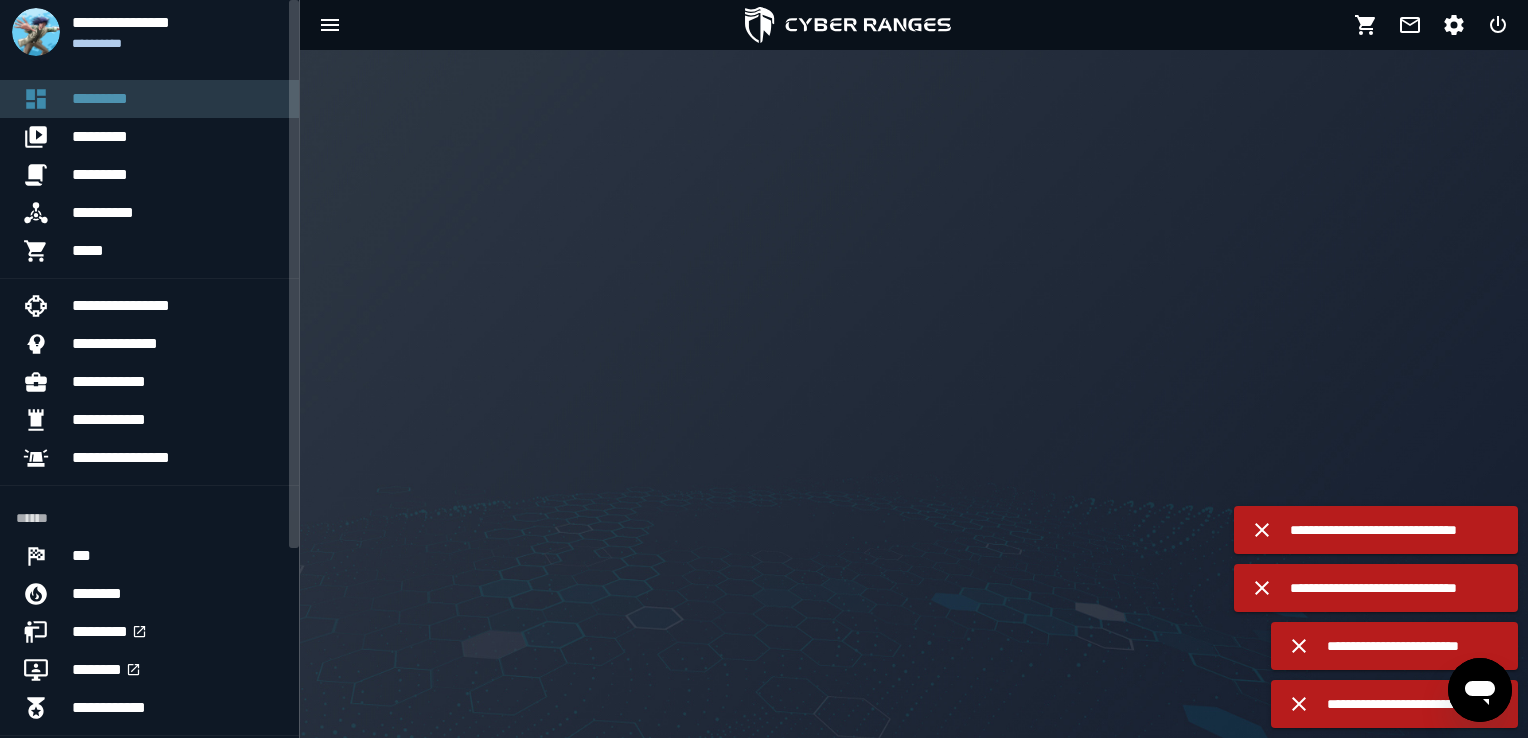 click 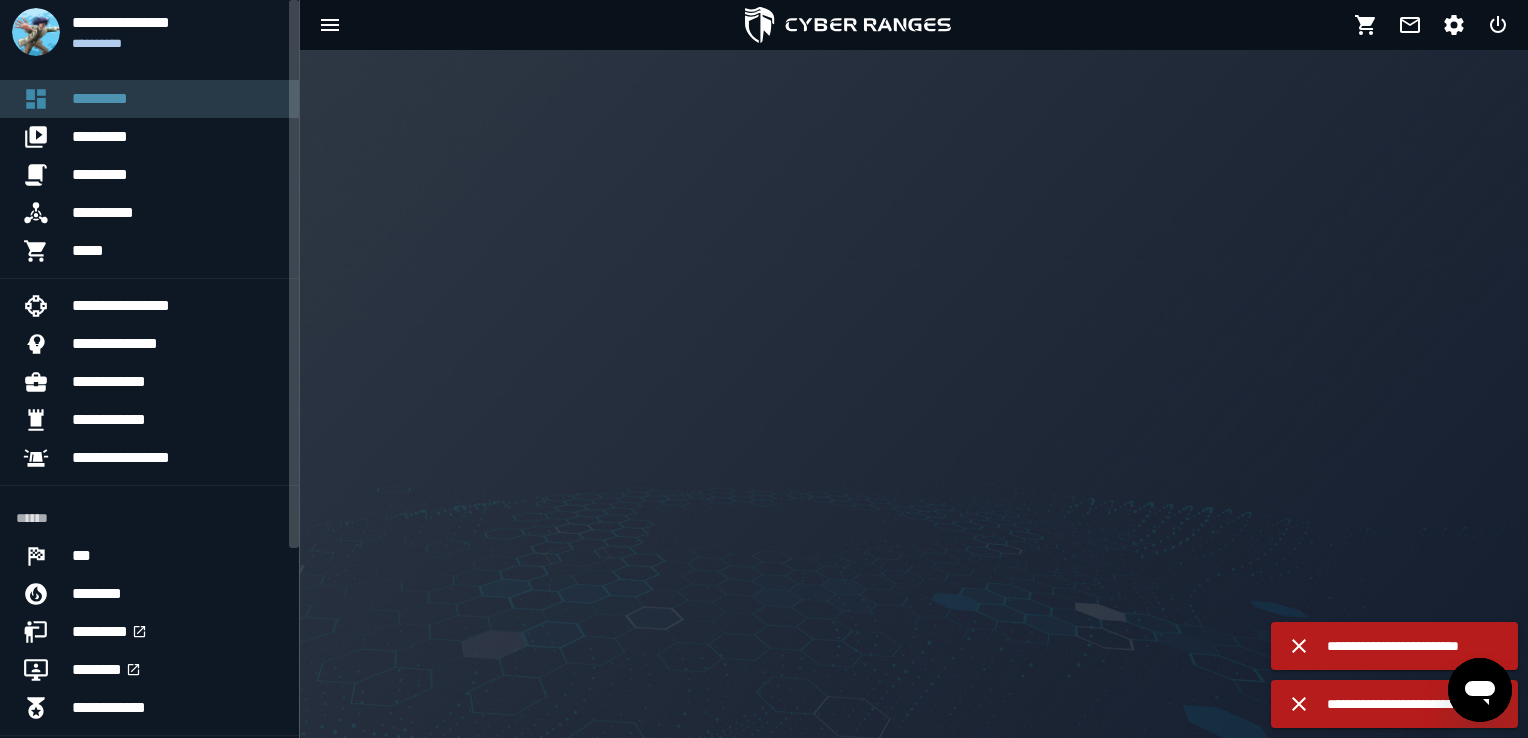 click on "*********" at bounding box center [177, 99] 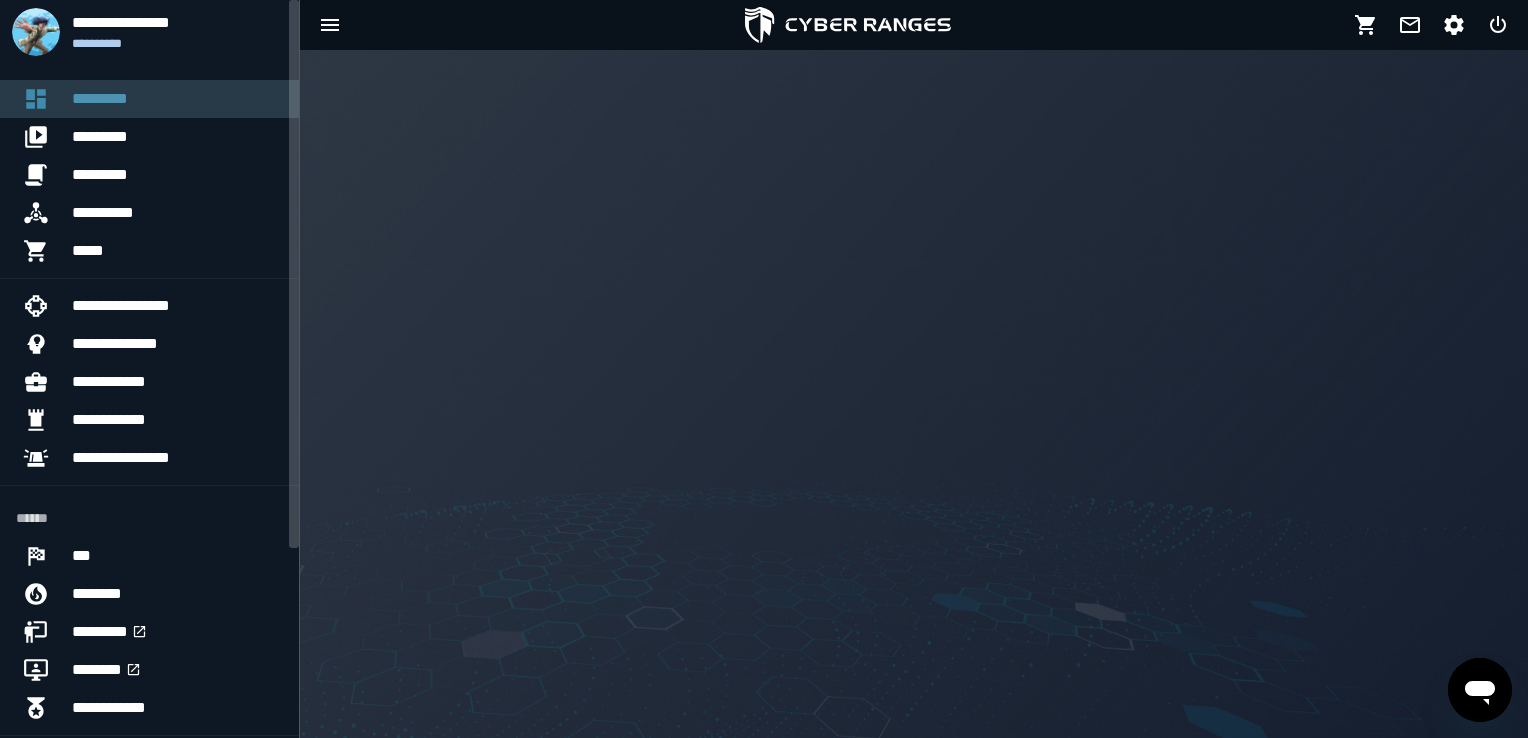 click on "*********" at bounding box center (177, 99) 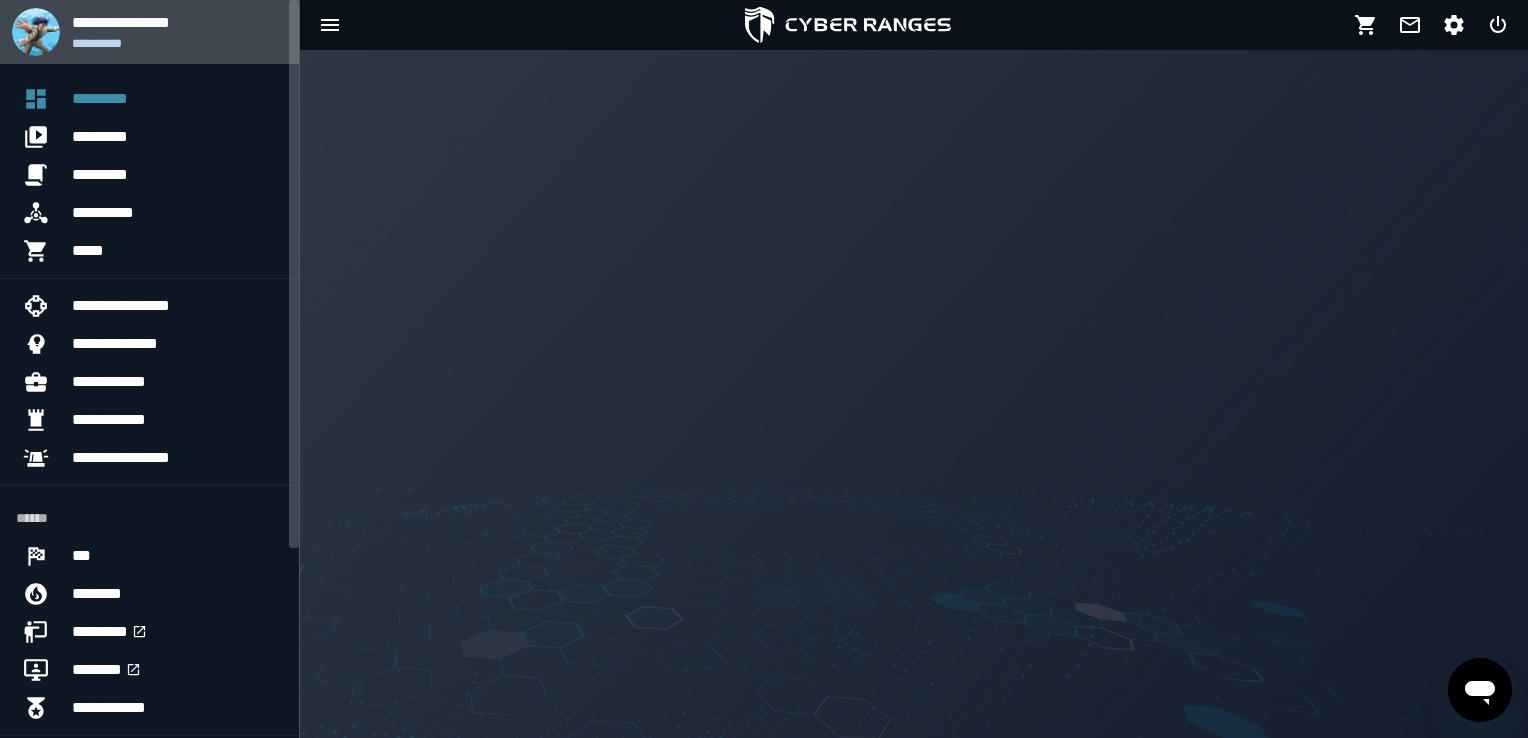 click on "**********" at bounding box center [149, 32] 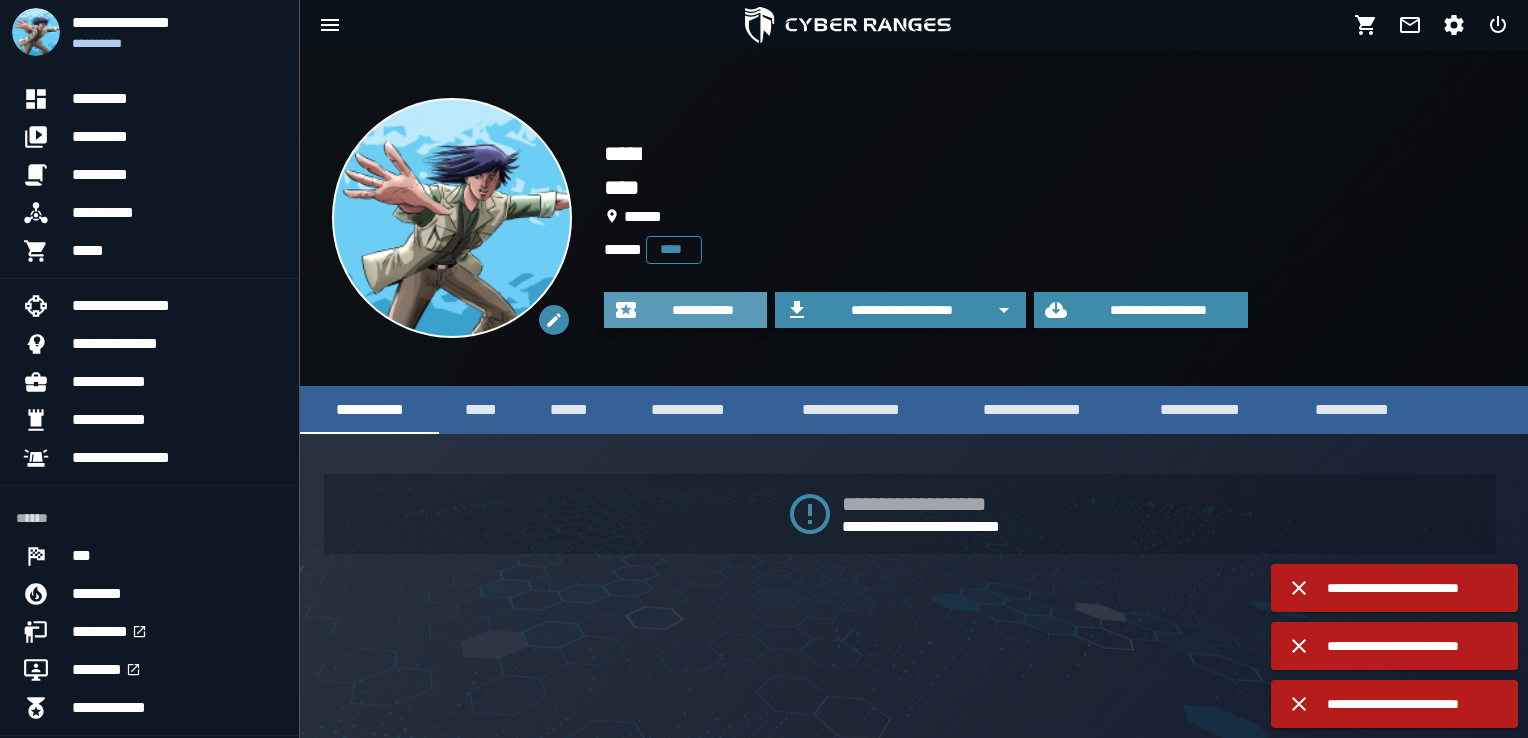 click on "**********" at bounding box center (703, 310) 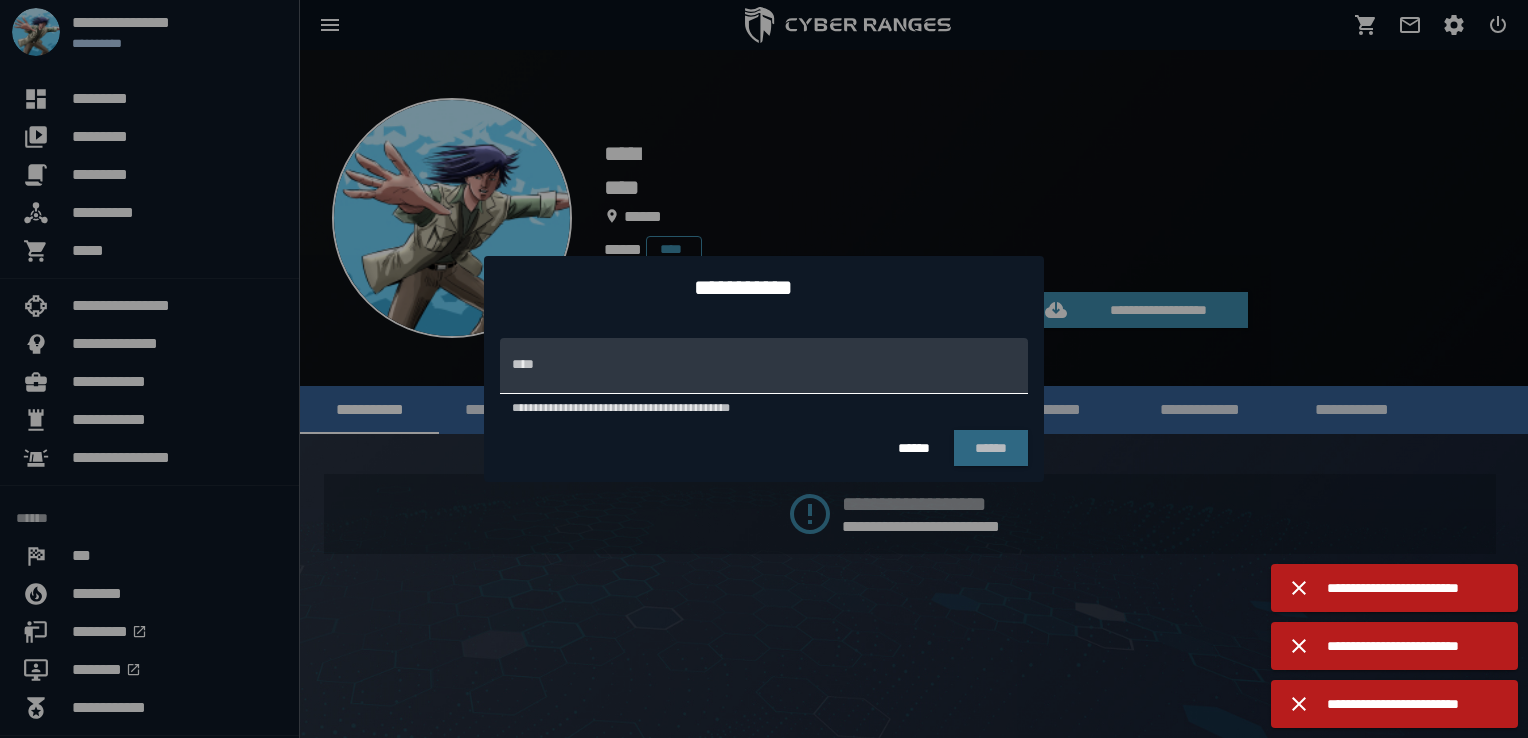 click on "**********" at bounding box center (764, 366) 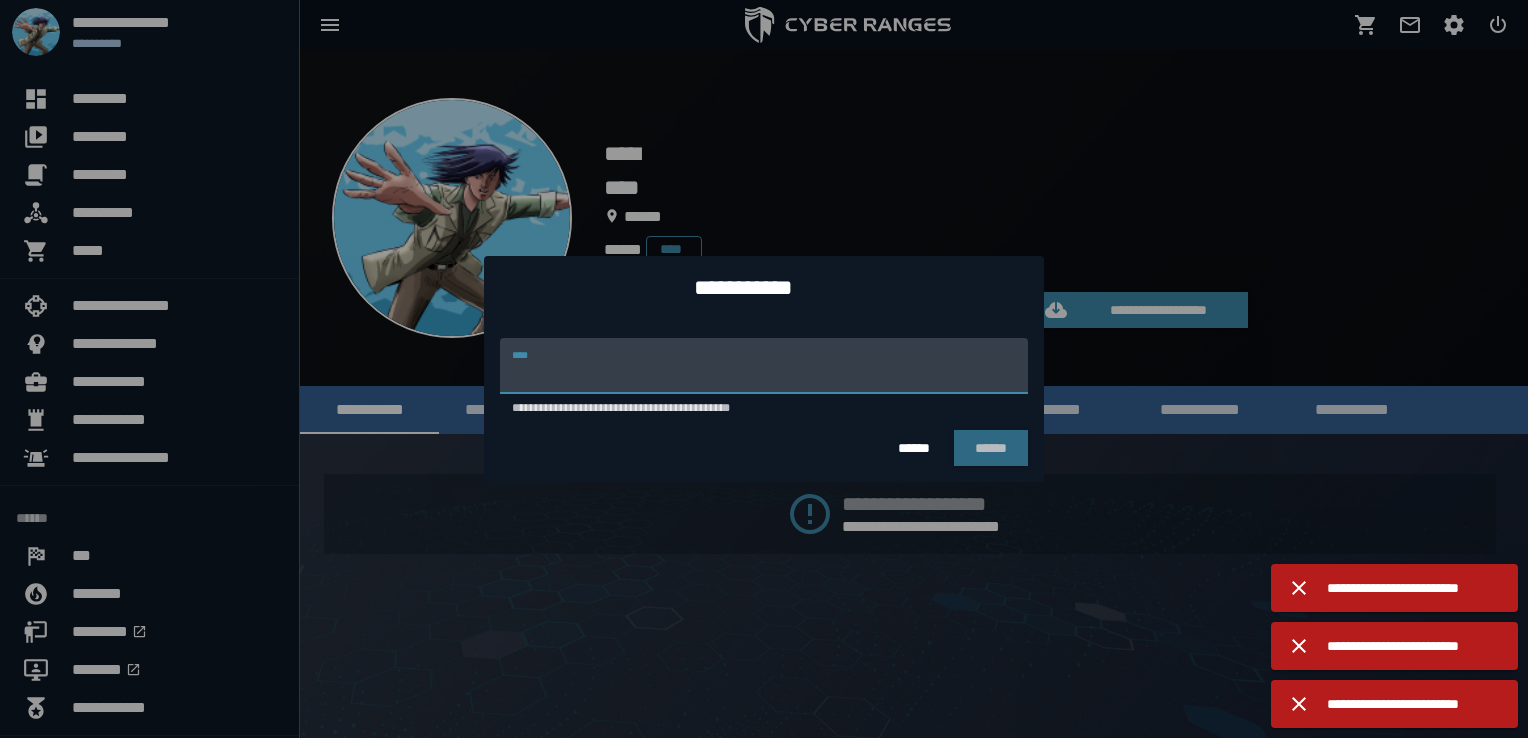 paste on "**********" 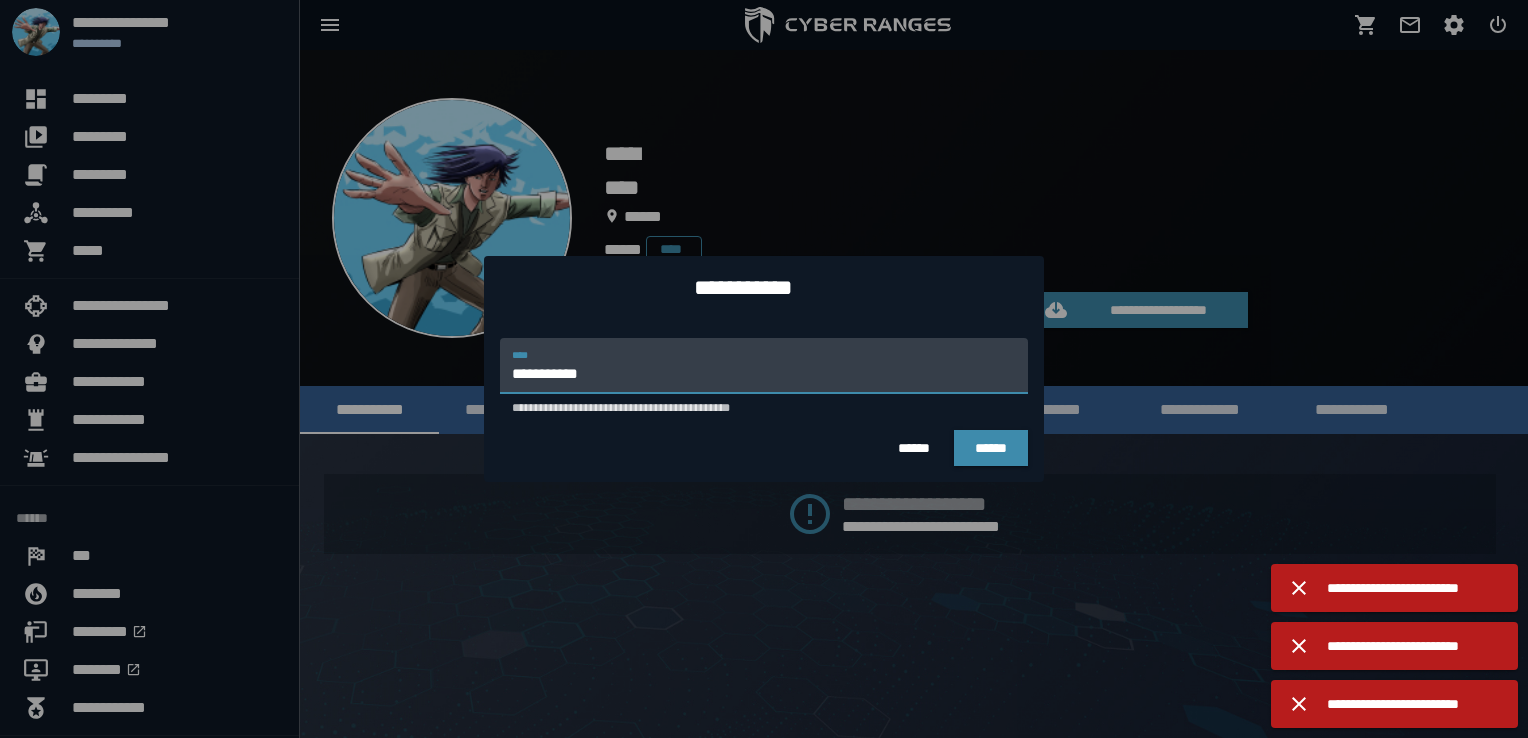 type on "**********" 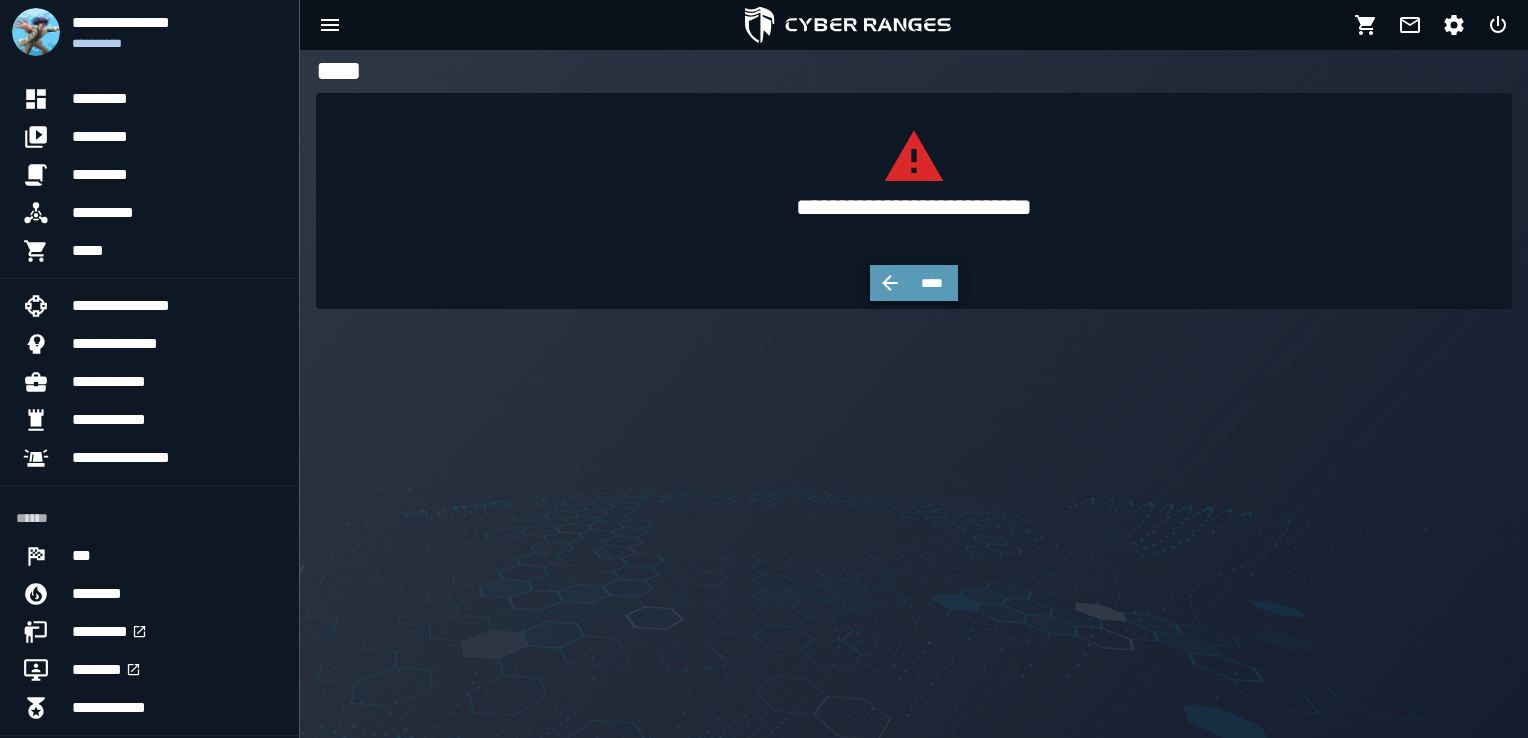 click on "****" at bounding box center (932, 283) 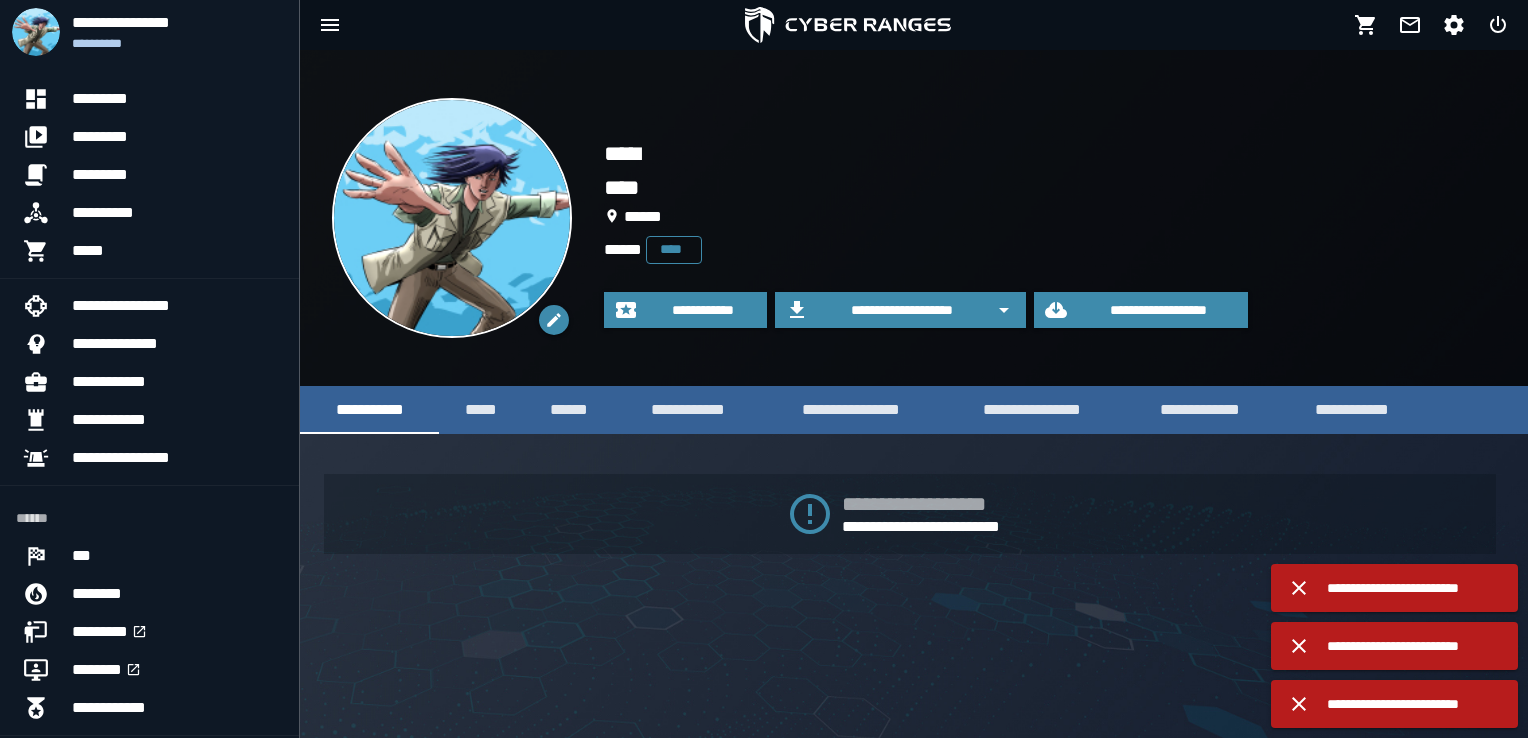 click 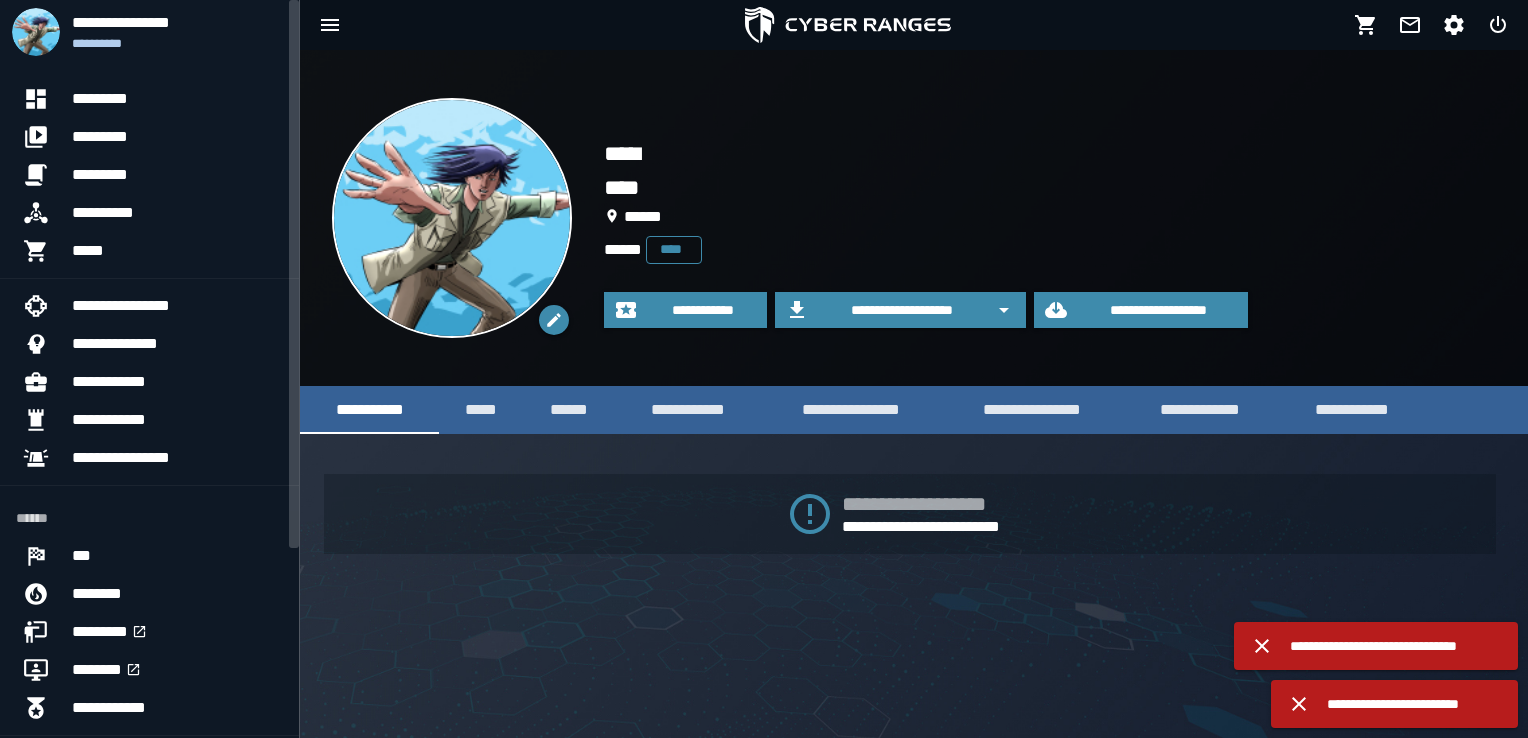 scroll, scrollTop: 0, scrollLeft: 0, axis: both 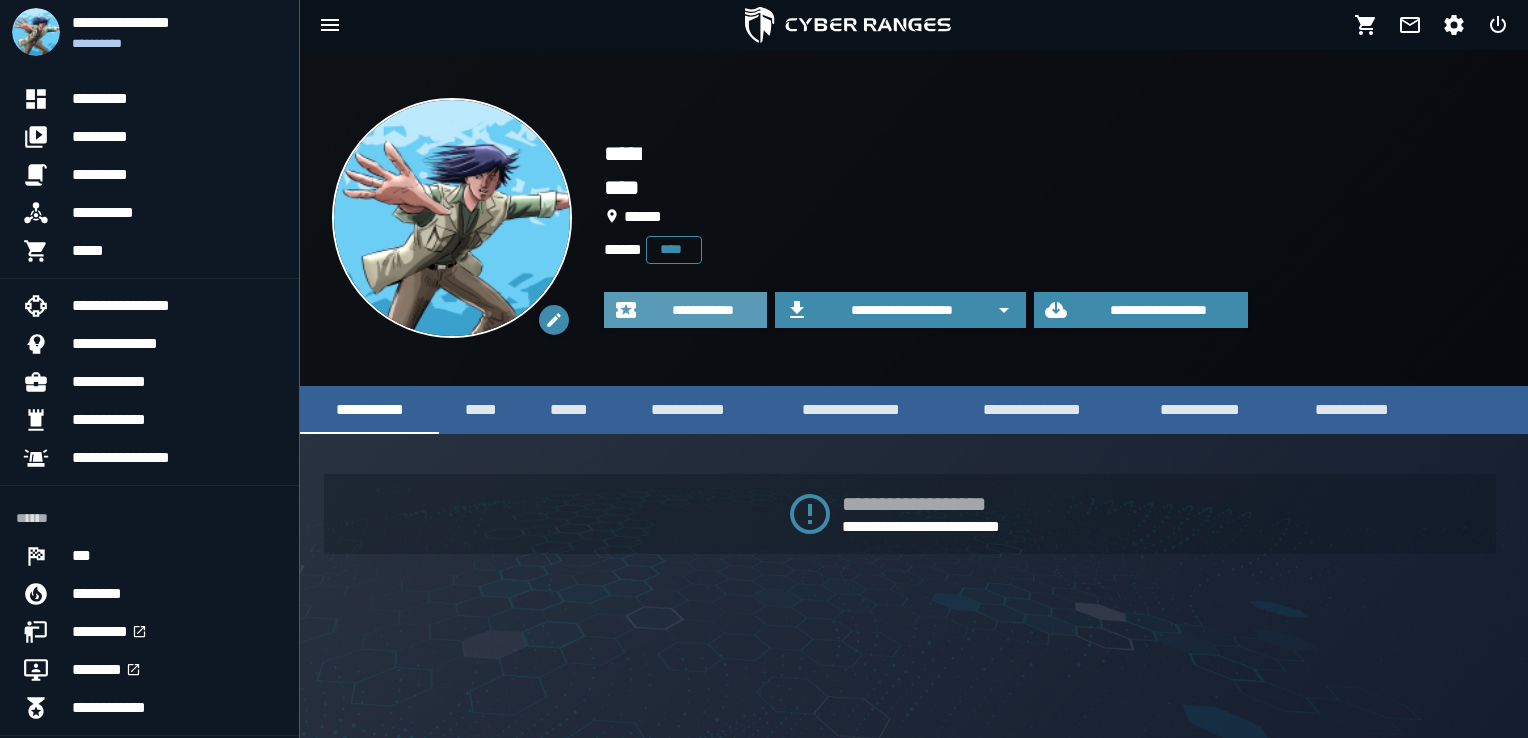 click on "**********" at bounding box center [703, 310] 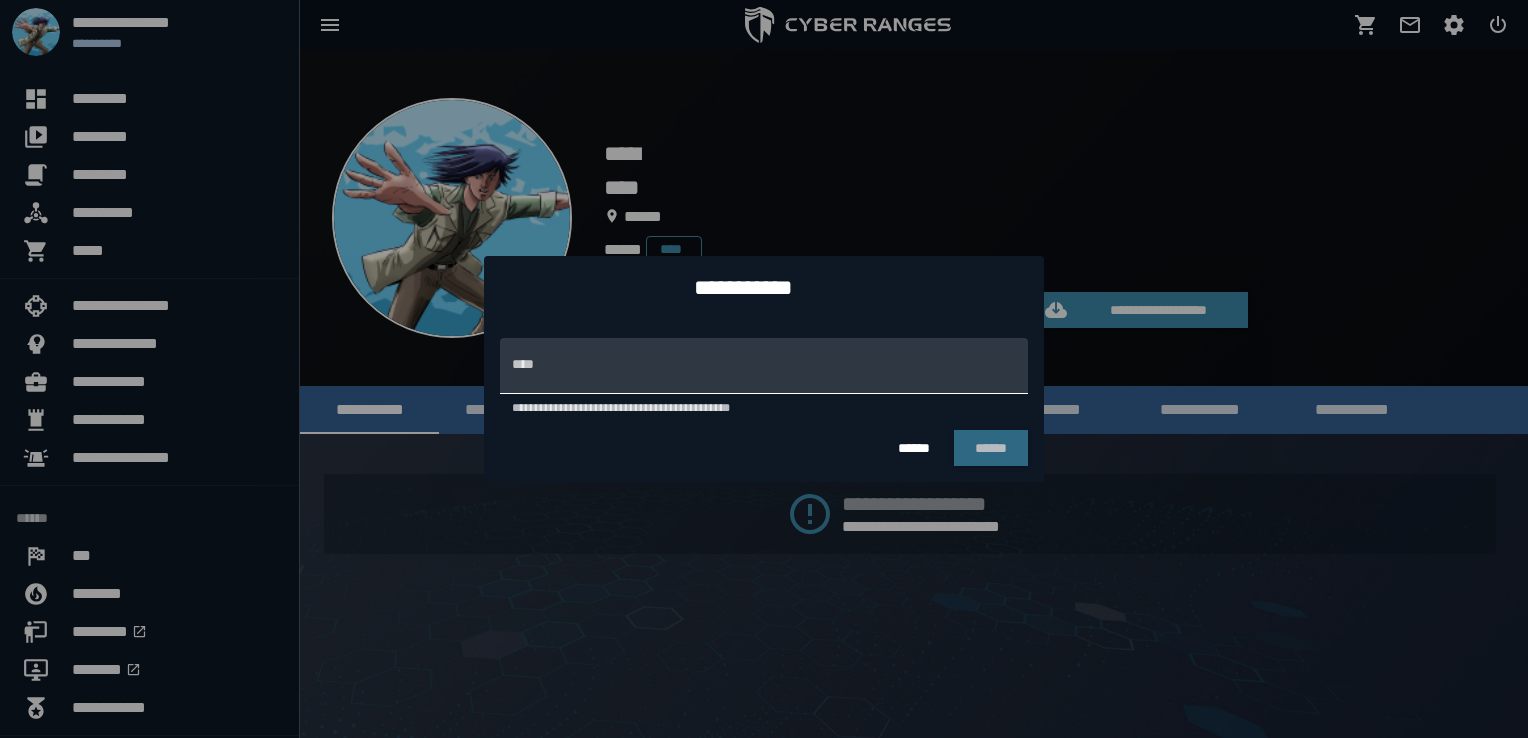 click on "**********" at bounding box center (764, 366) 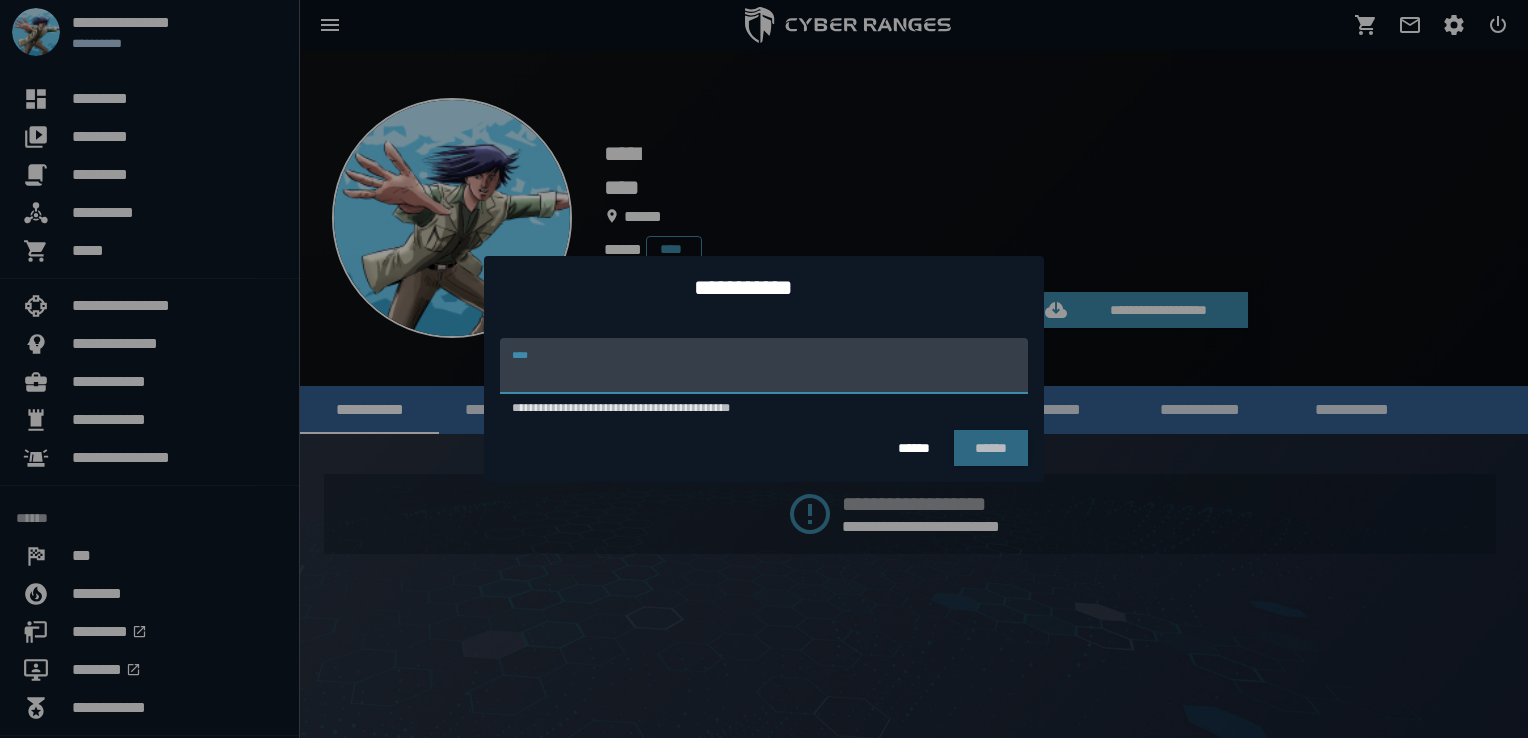 paste on "**********" 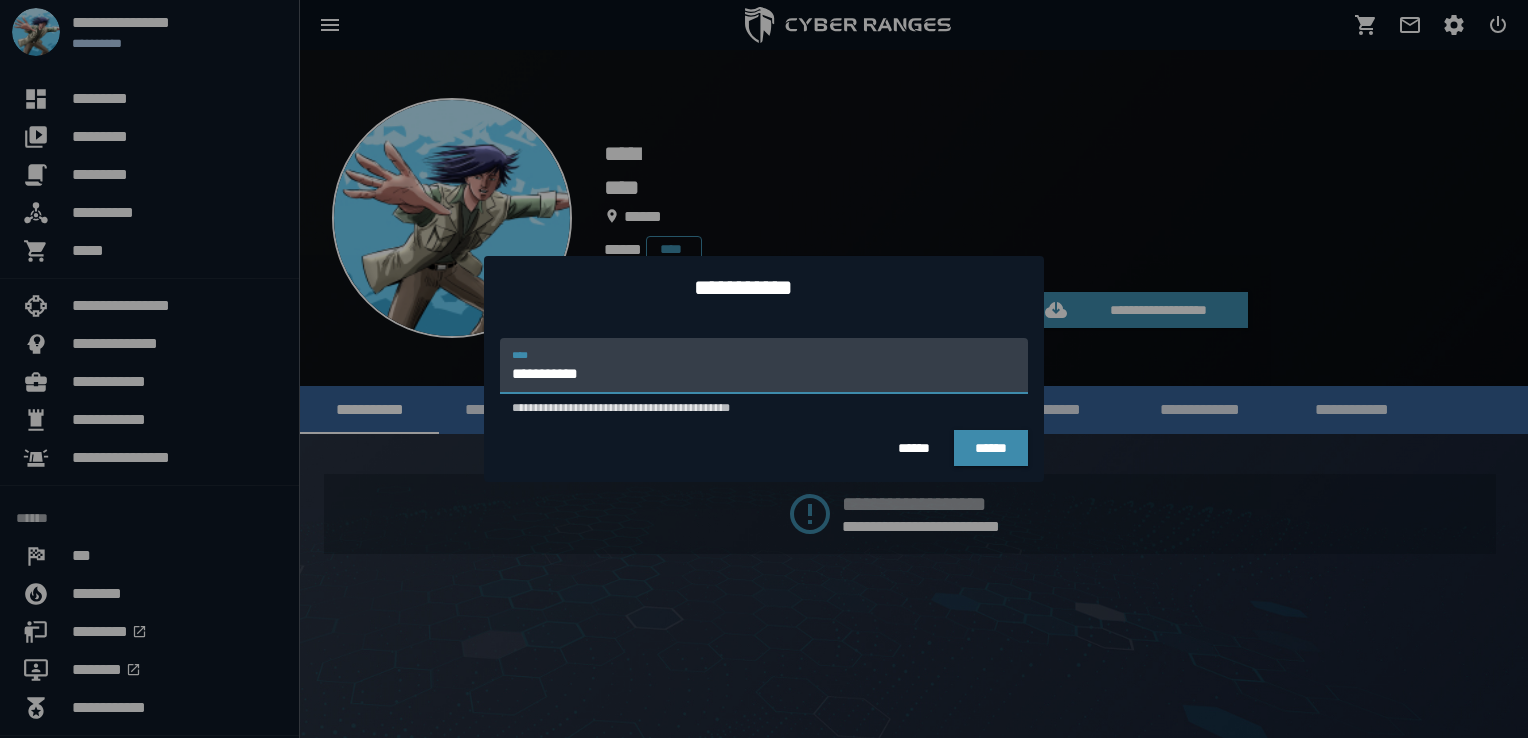 type on "**********" 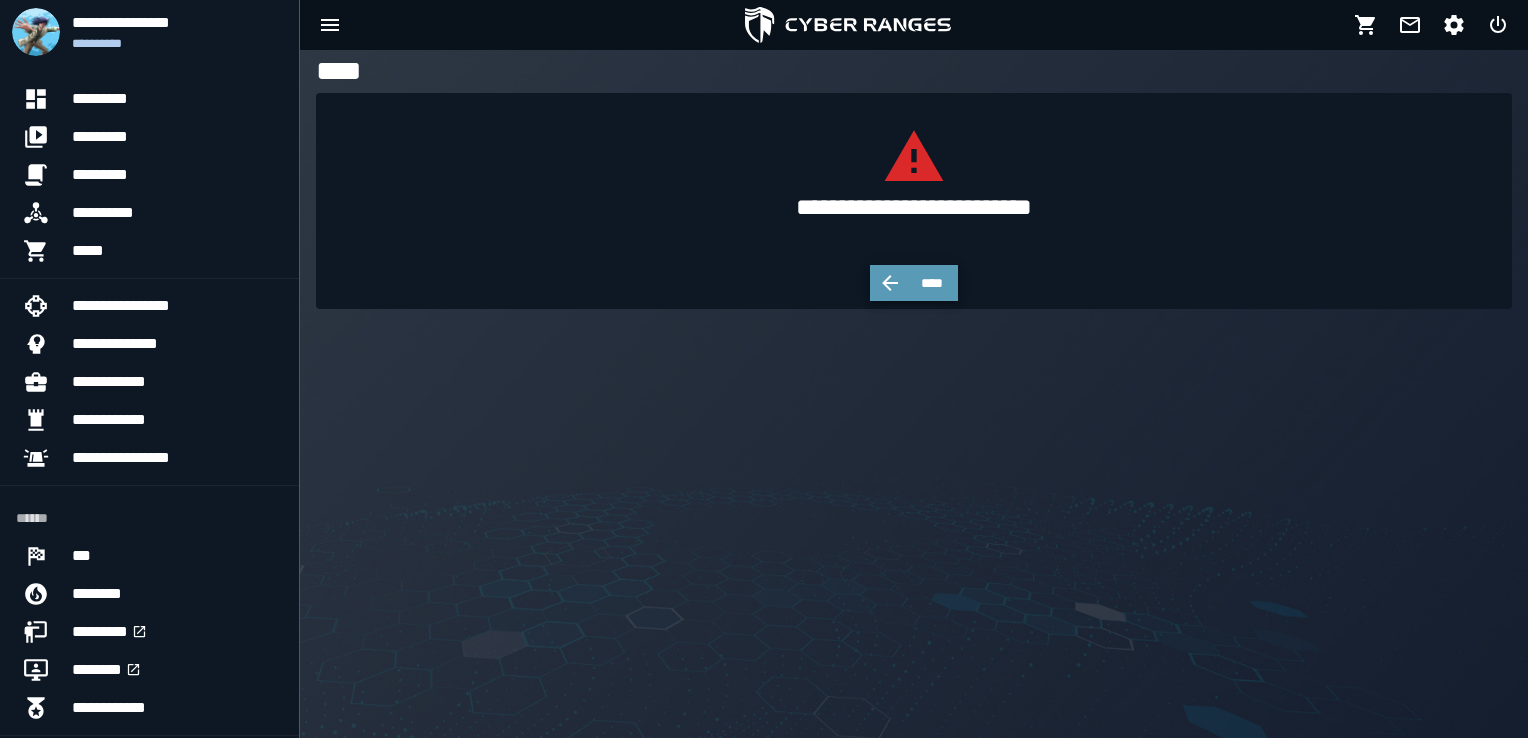 click 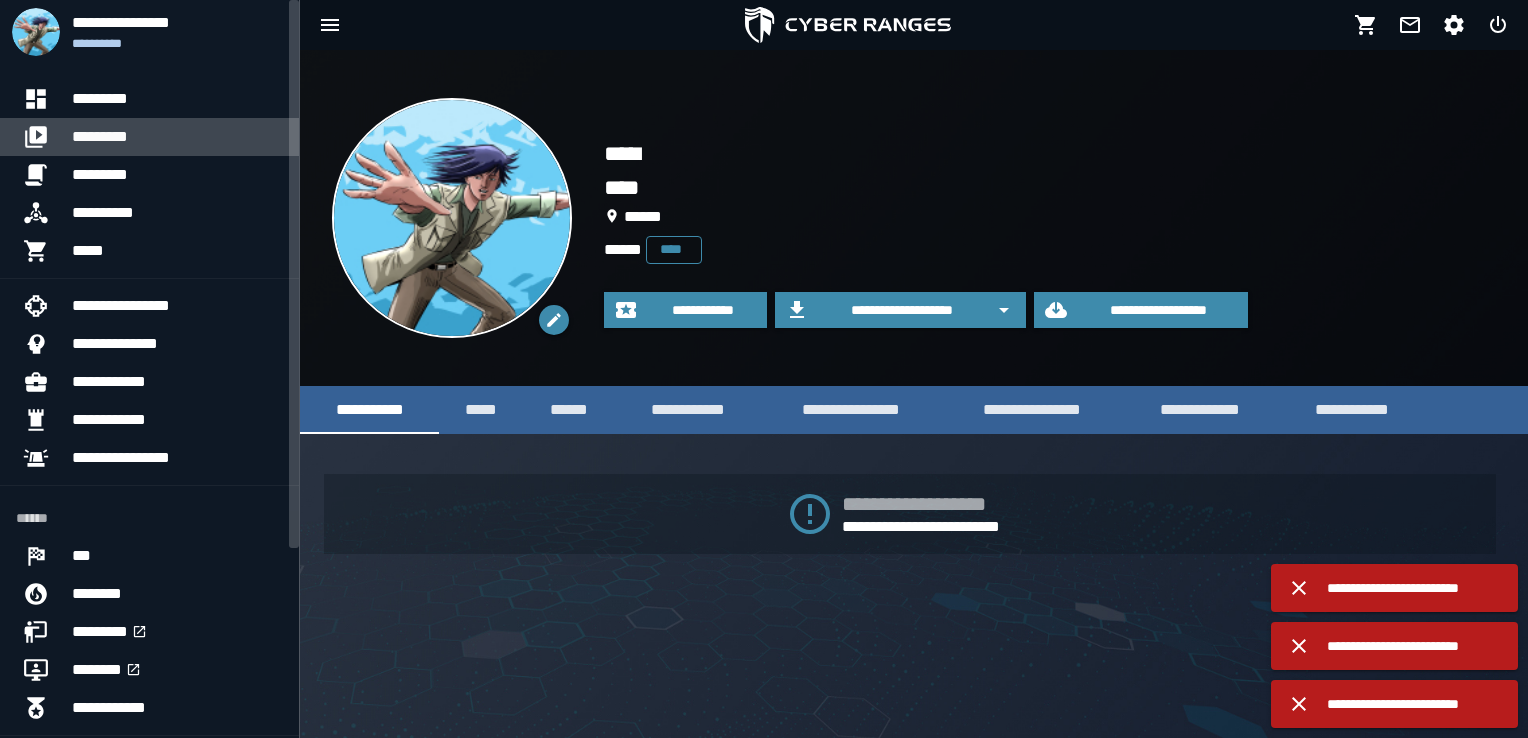 click on "*********" at bounding box center (177, 137) 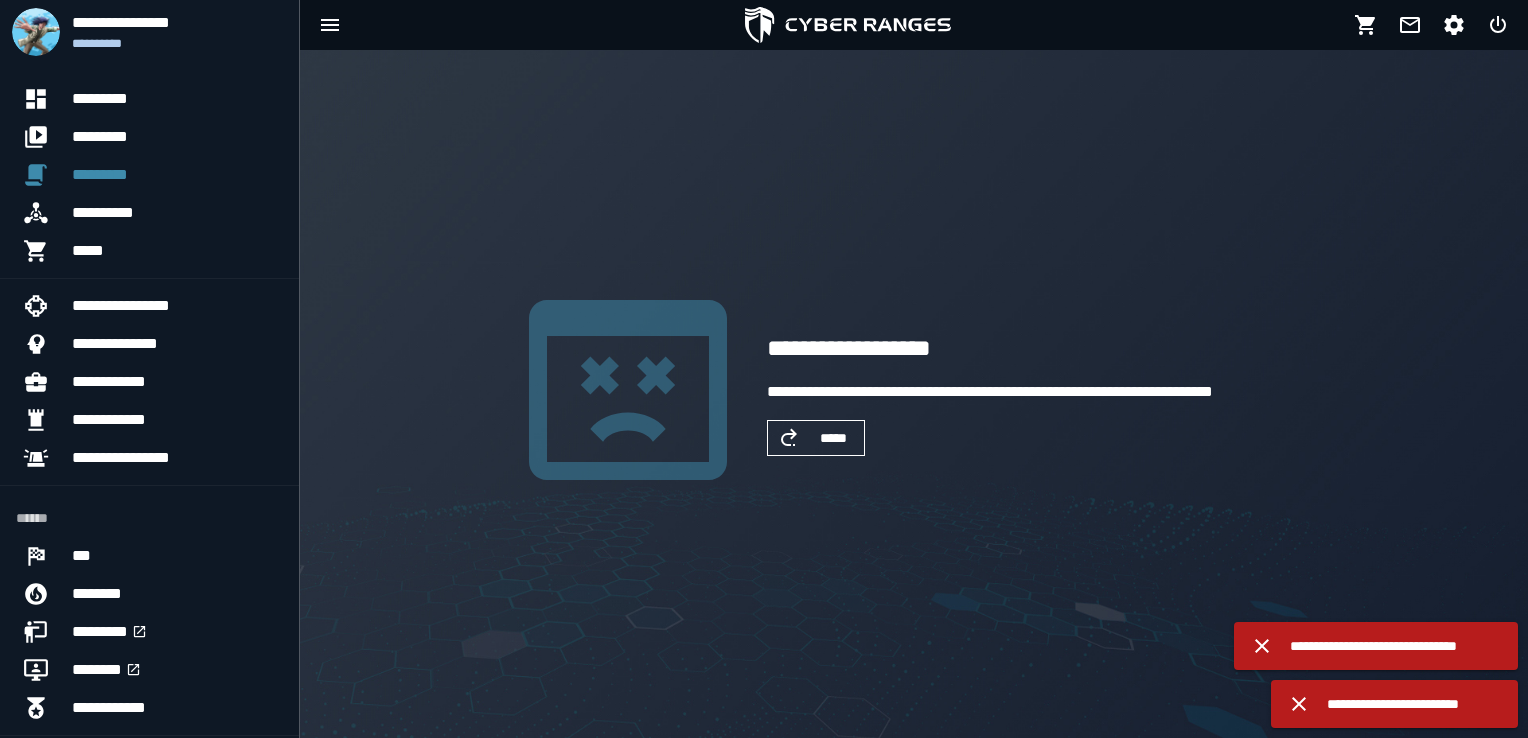 scroll, scrollTop: 0, scrollLeft: 0, axis: both 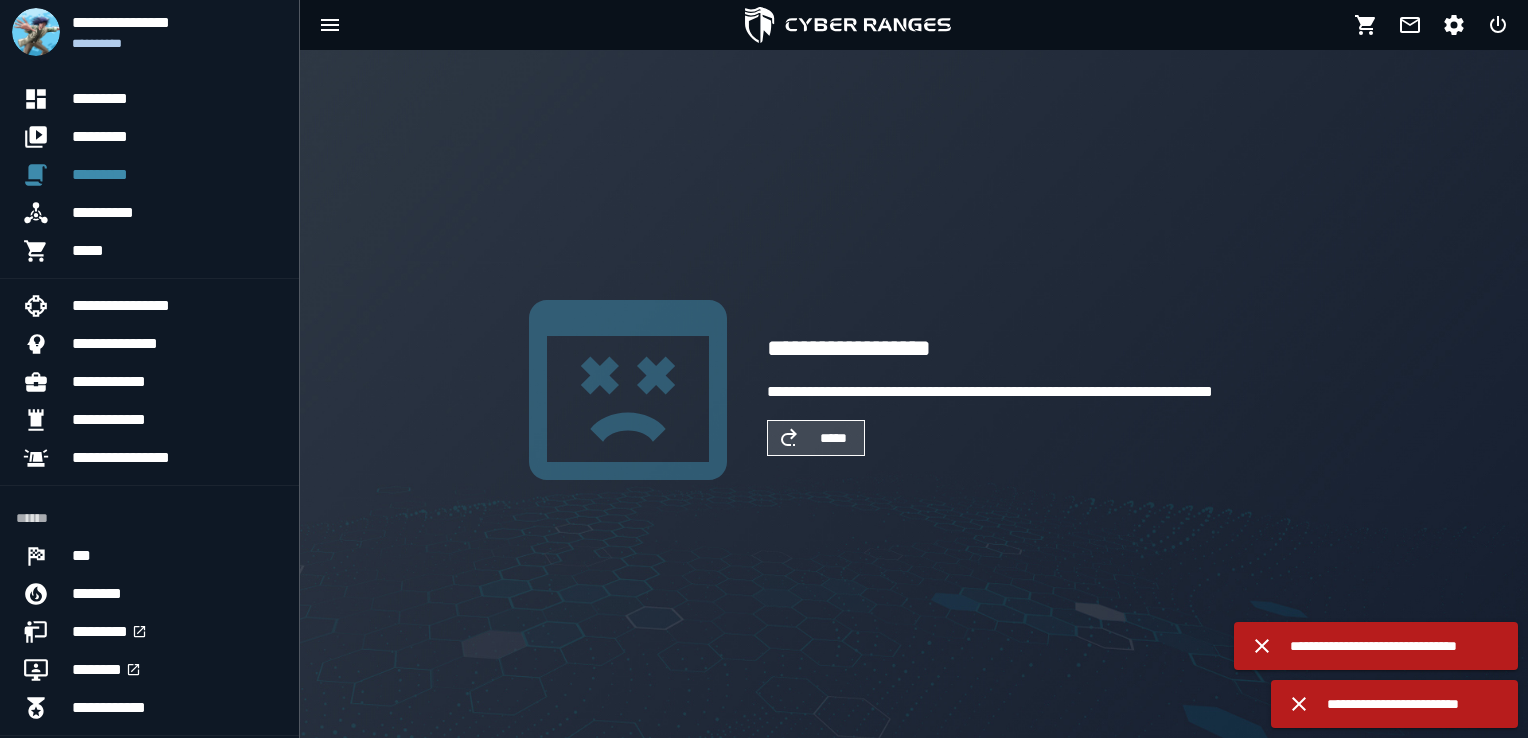 click on "*****" at bounding box center (834, 438) 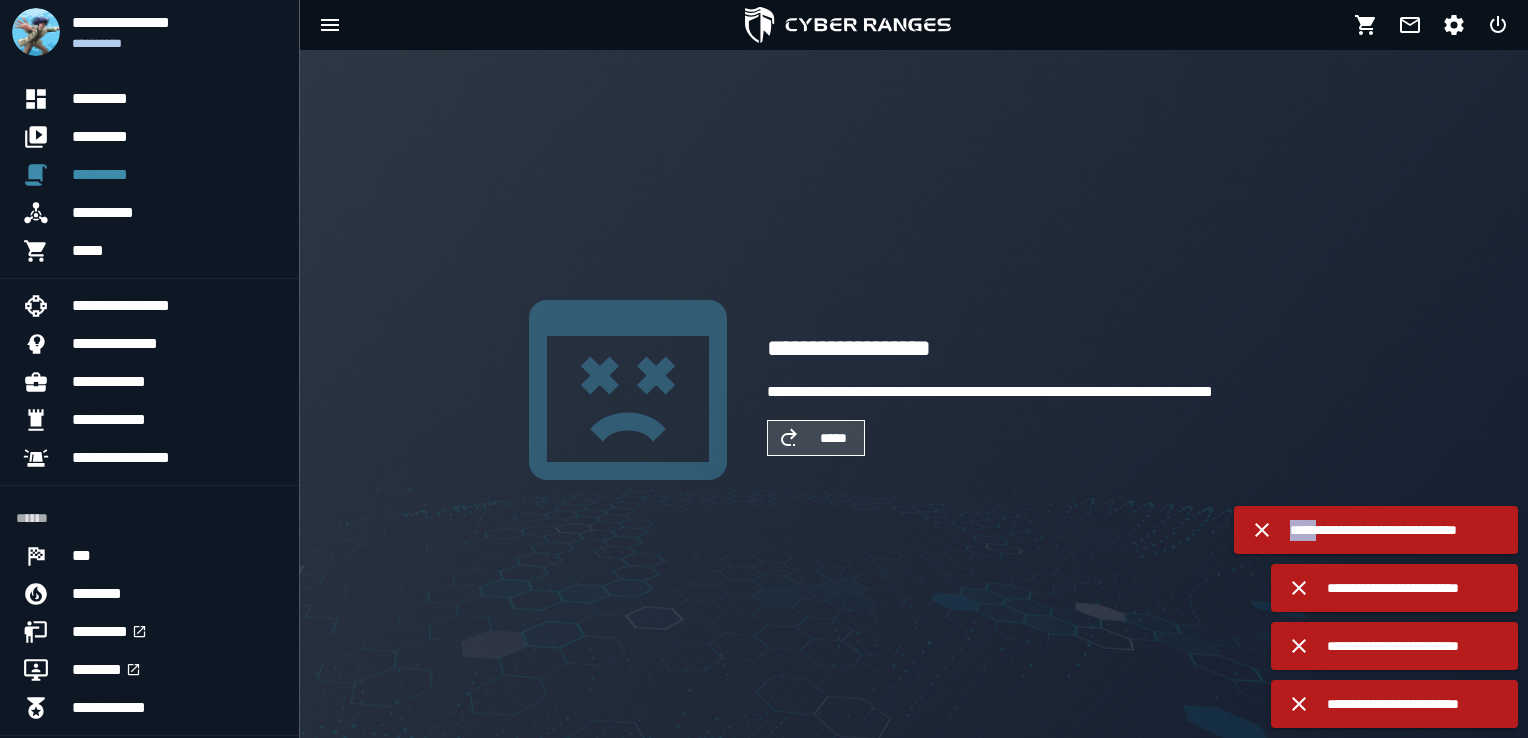 click on "*****" at bounding box center (834, 438) 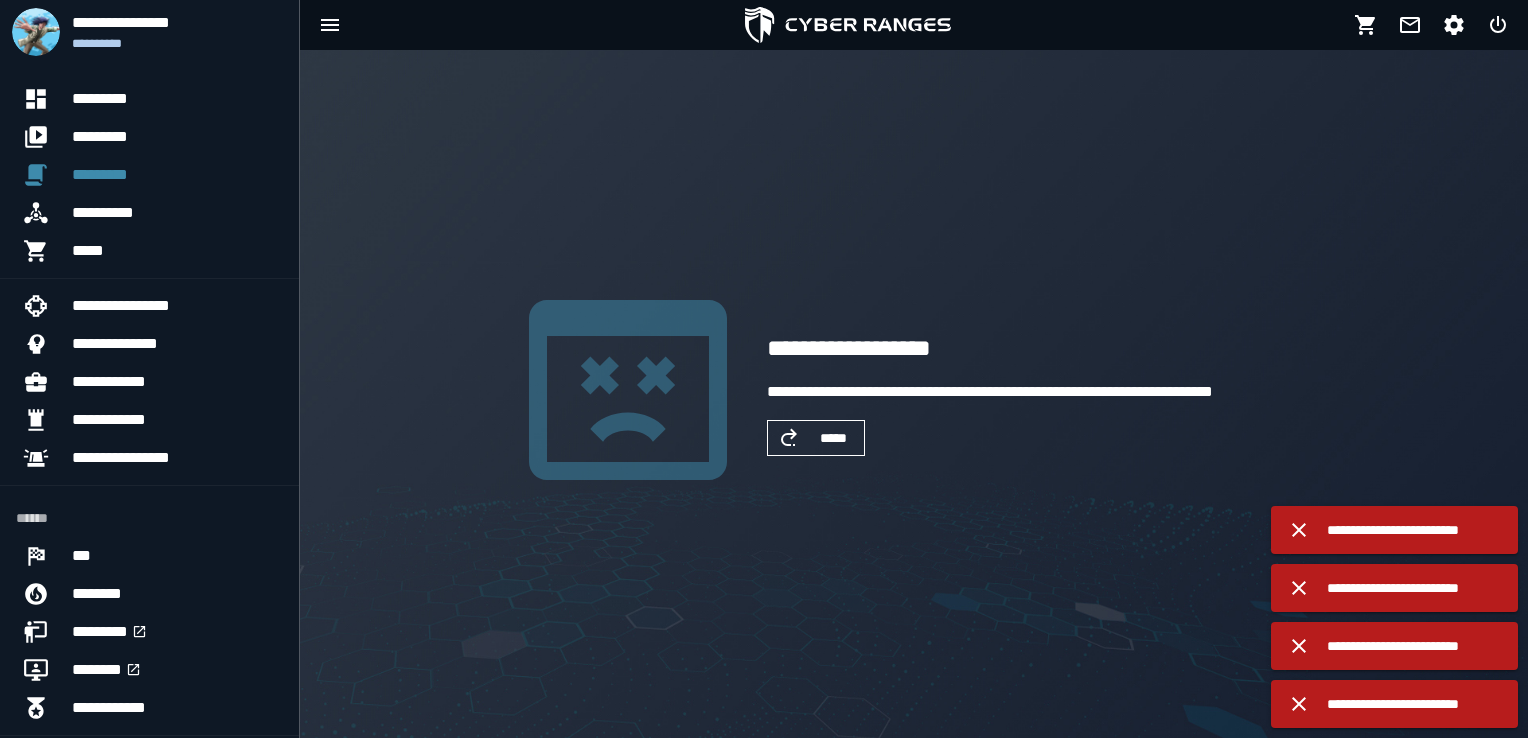click on "*****" at bounding box center [834, 438] 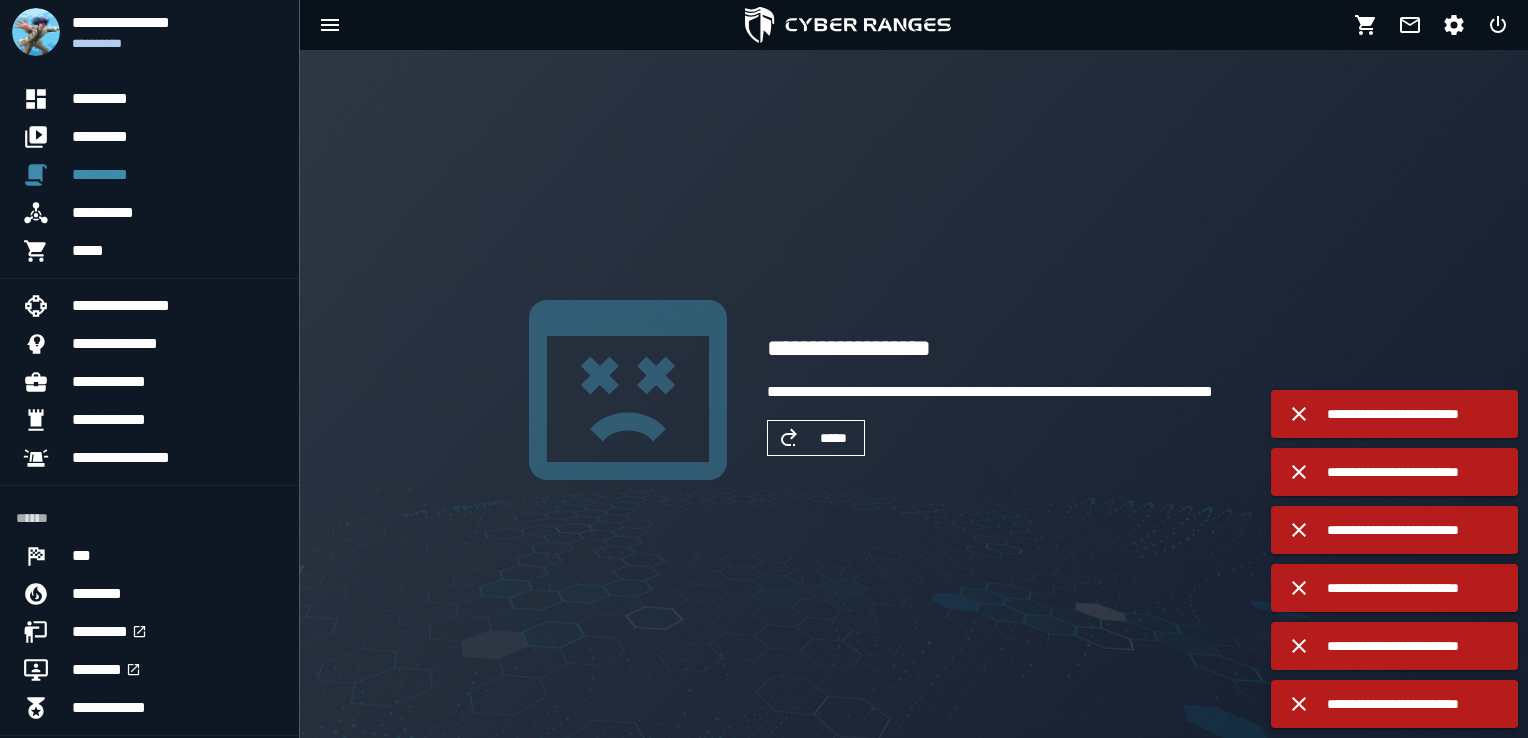 click on "*****" at bounding box center (834, 438) 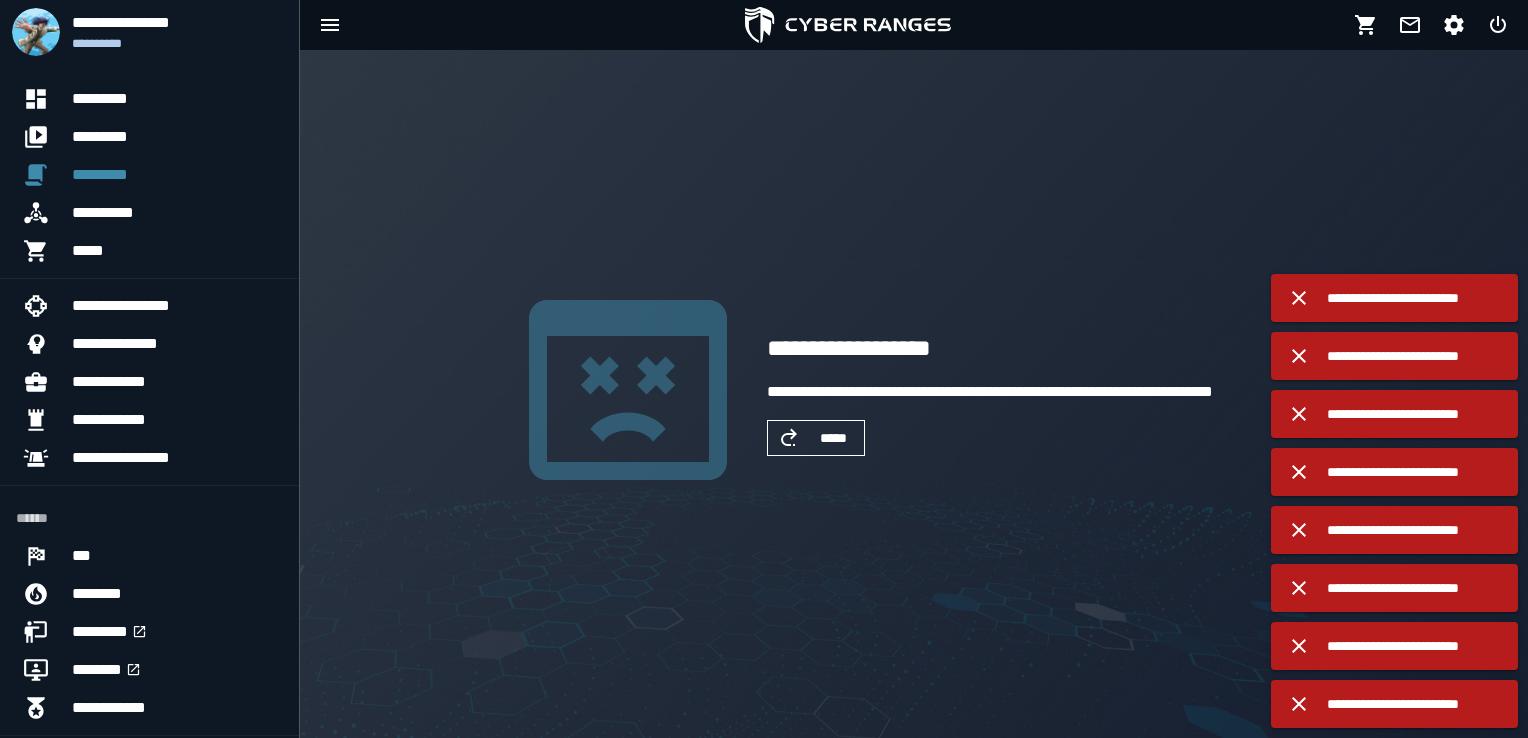 click on "*****" at bounding box center (834, 438) 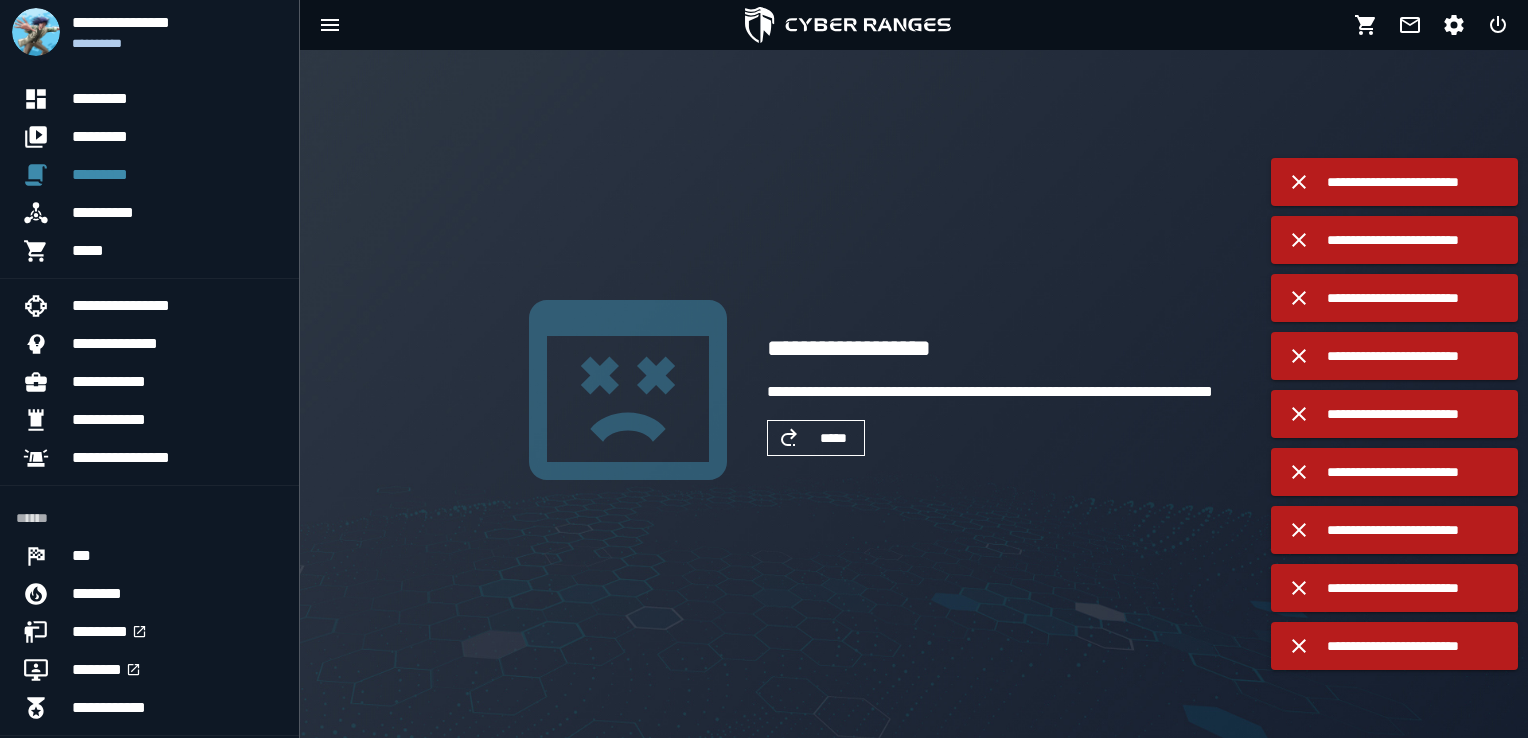 click on "*****" at bounding box center [834, 438] 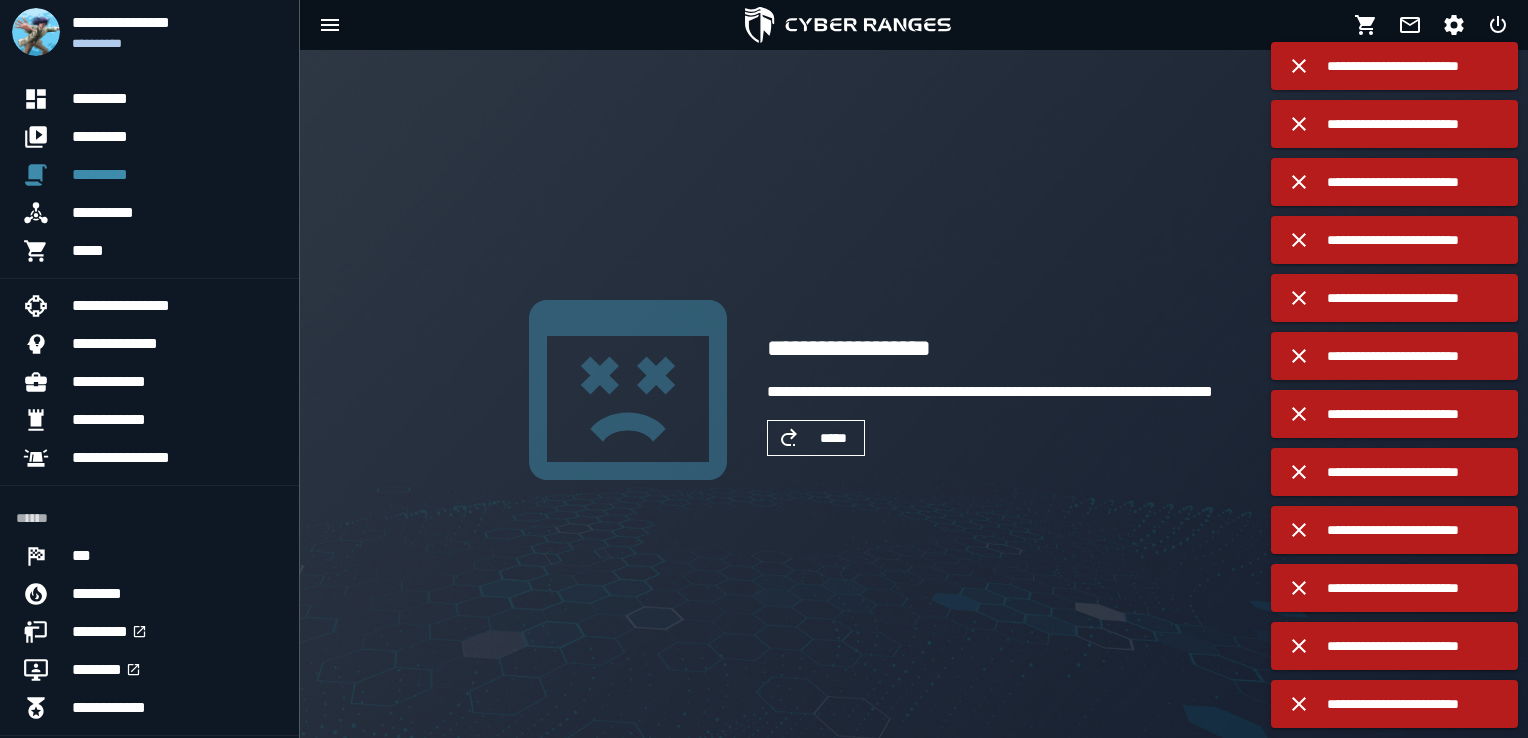click on "*****" at bounding box center (834, 438) 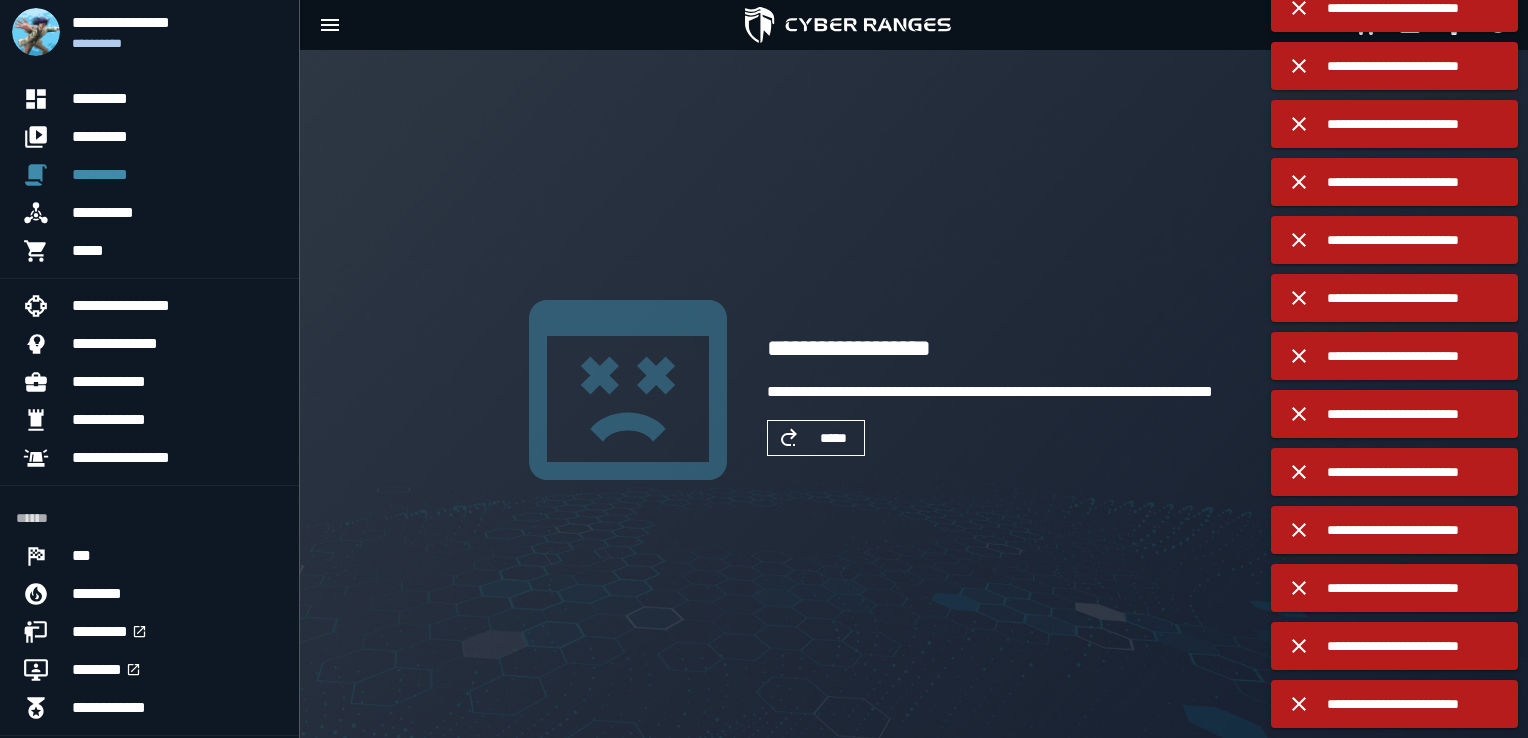 click on "*****" at bounding box center [834, 438] 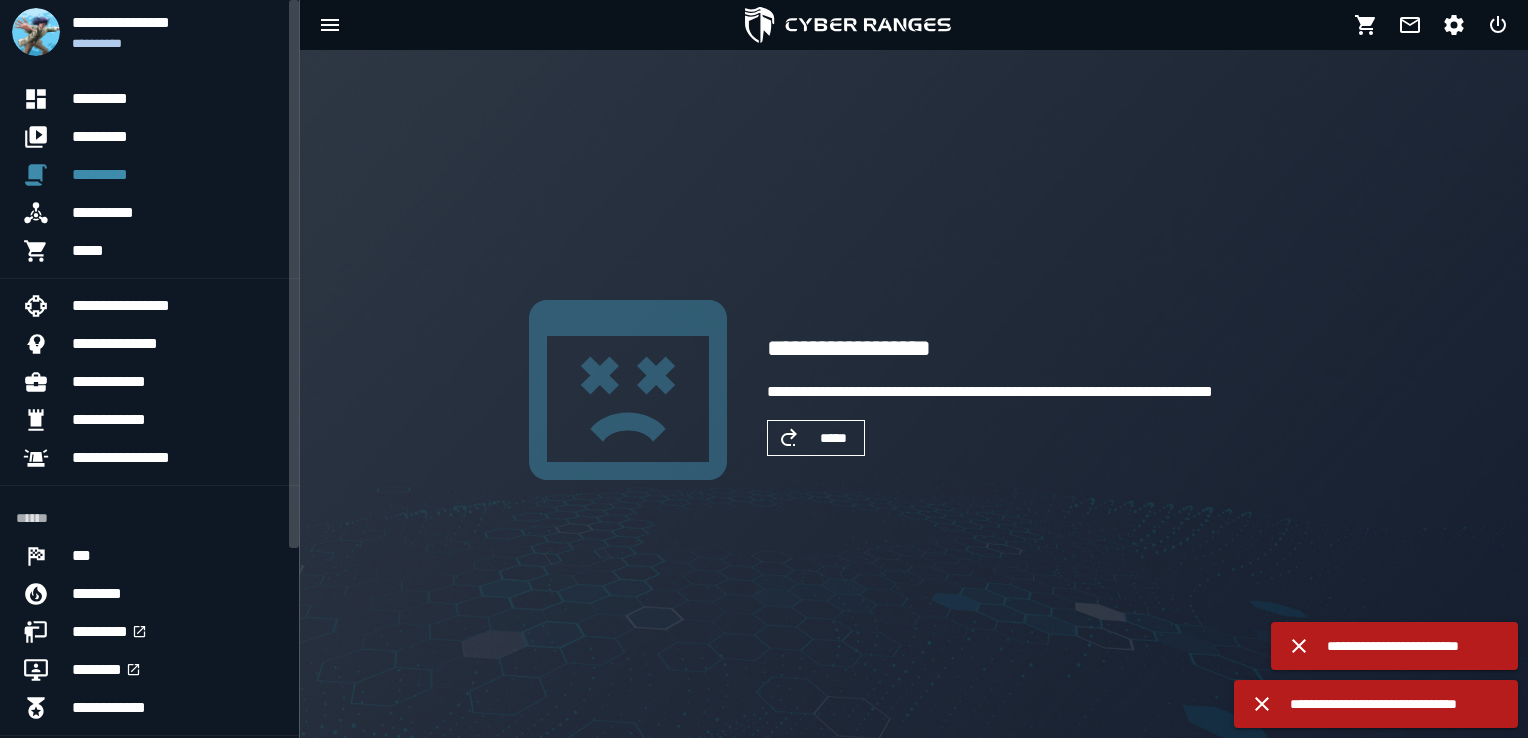 scroll, scrollTop: 0, scrollLeft: 0, axis: both 